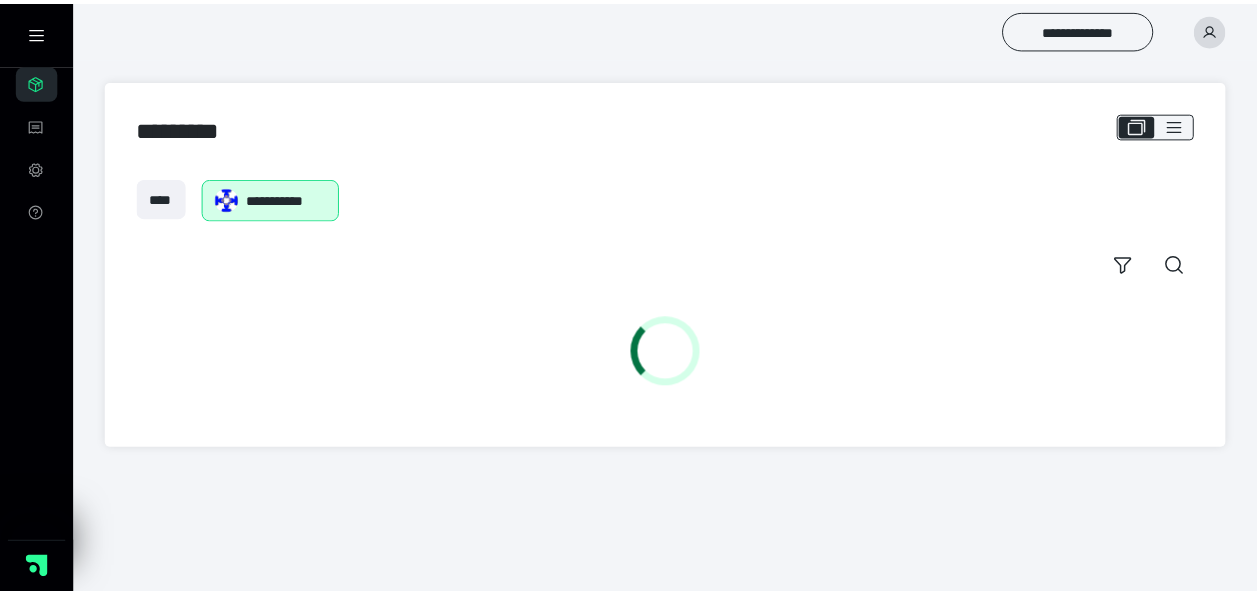scroll, scrollTop: 0, scrollLeft: 0, axis: both 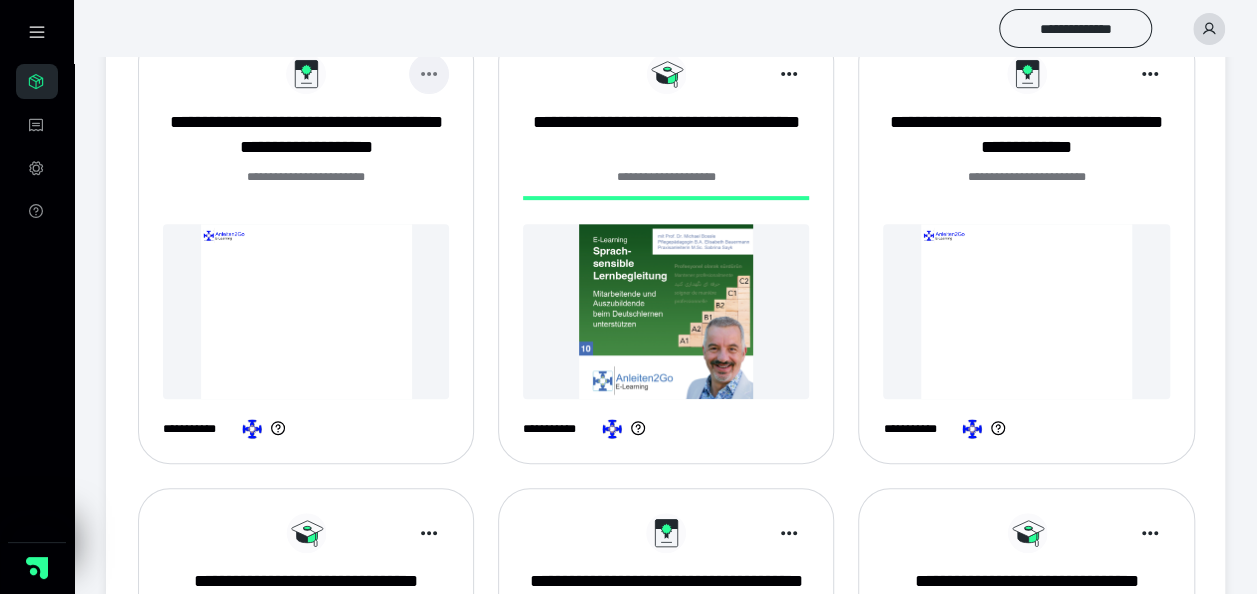 click 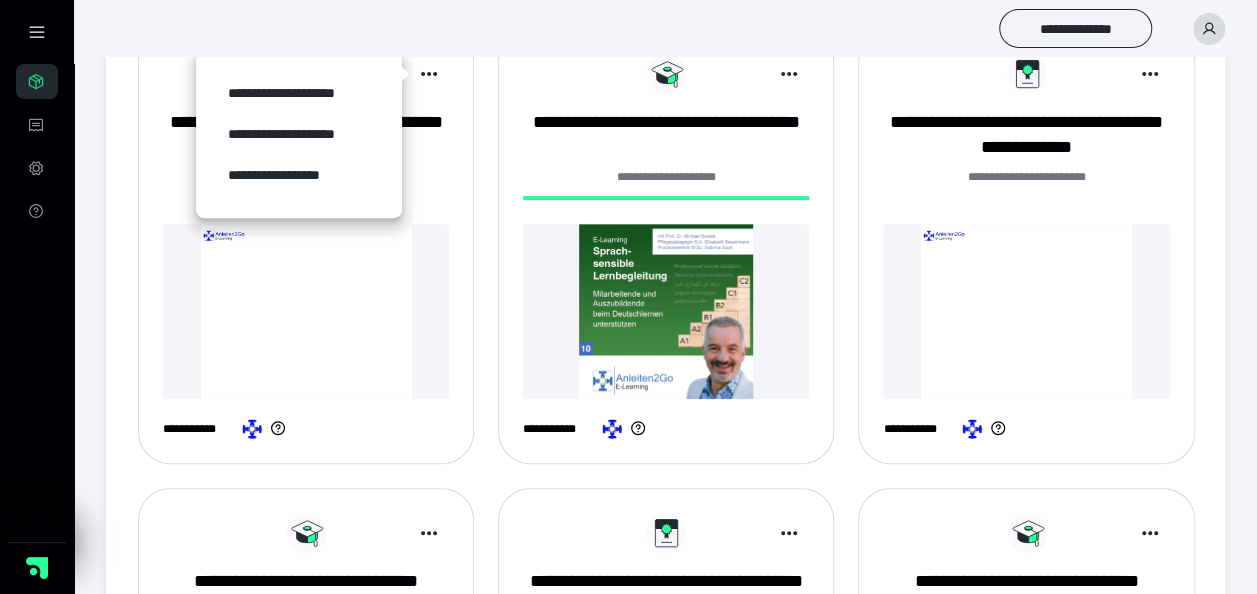 click at bounding box center (306, 311) 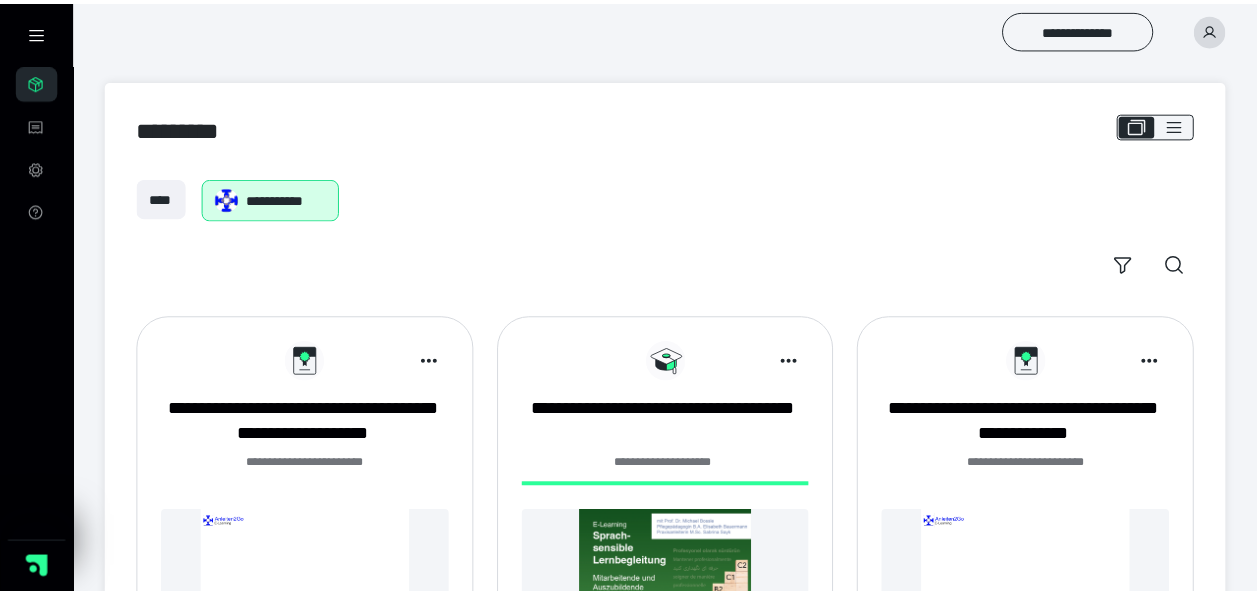 scroll, scrollTop: 287, scrollLeft: 0, axis: vertical 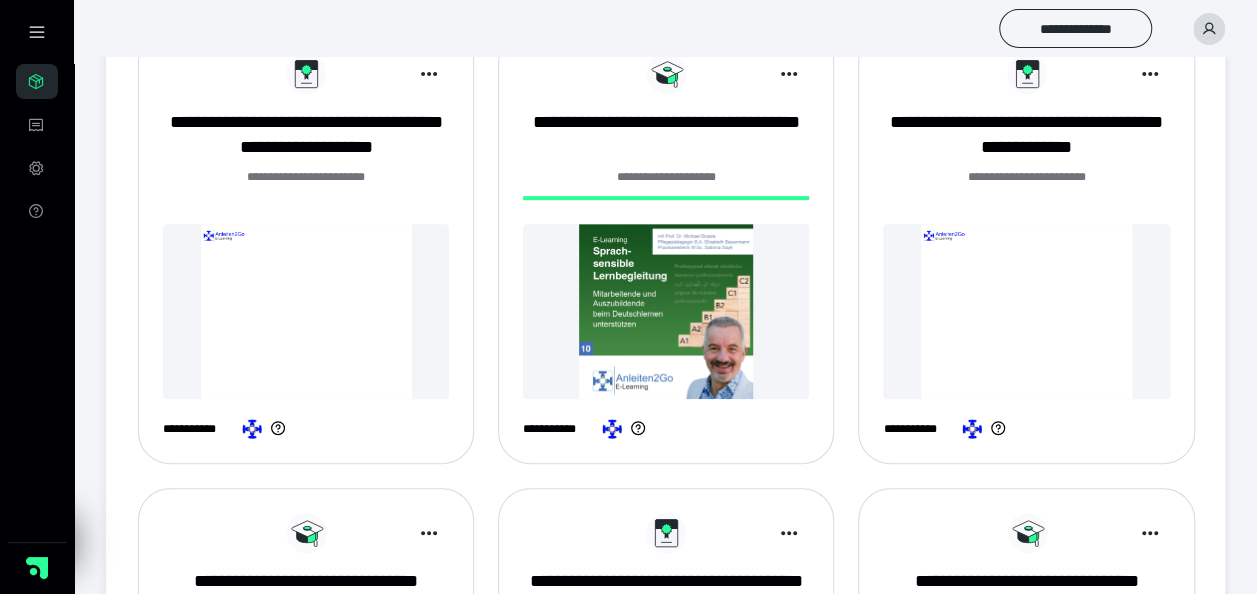 click at bounding box center (1026, 311) 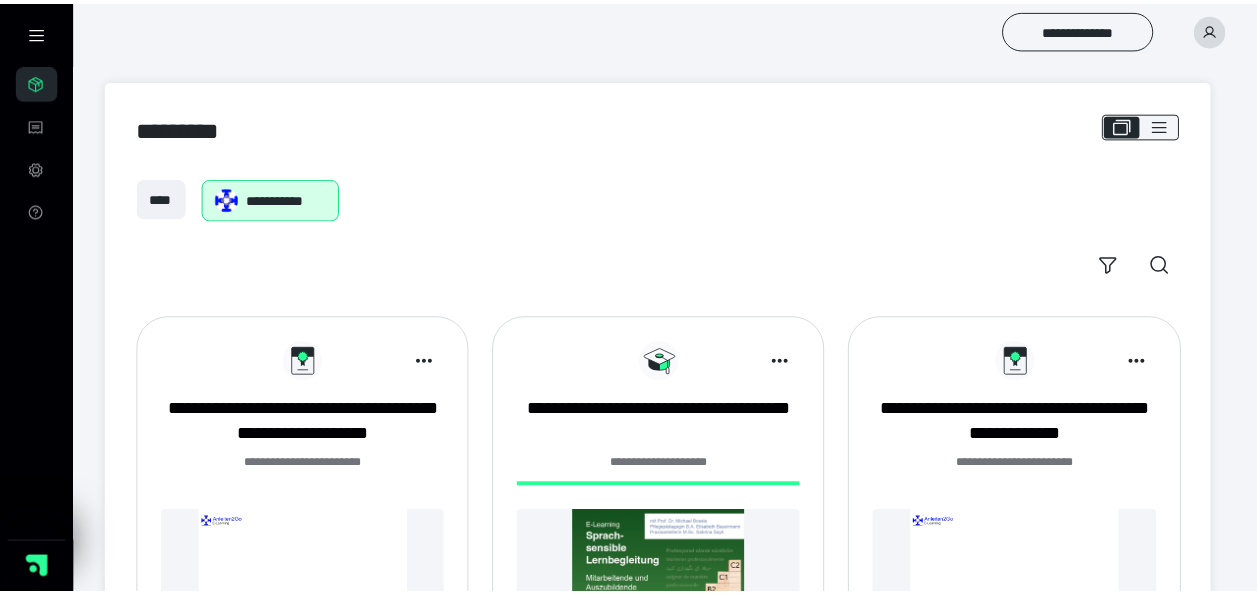scroll, scrollTop: 287, scrollLeft: 0, axis: vertical 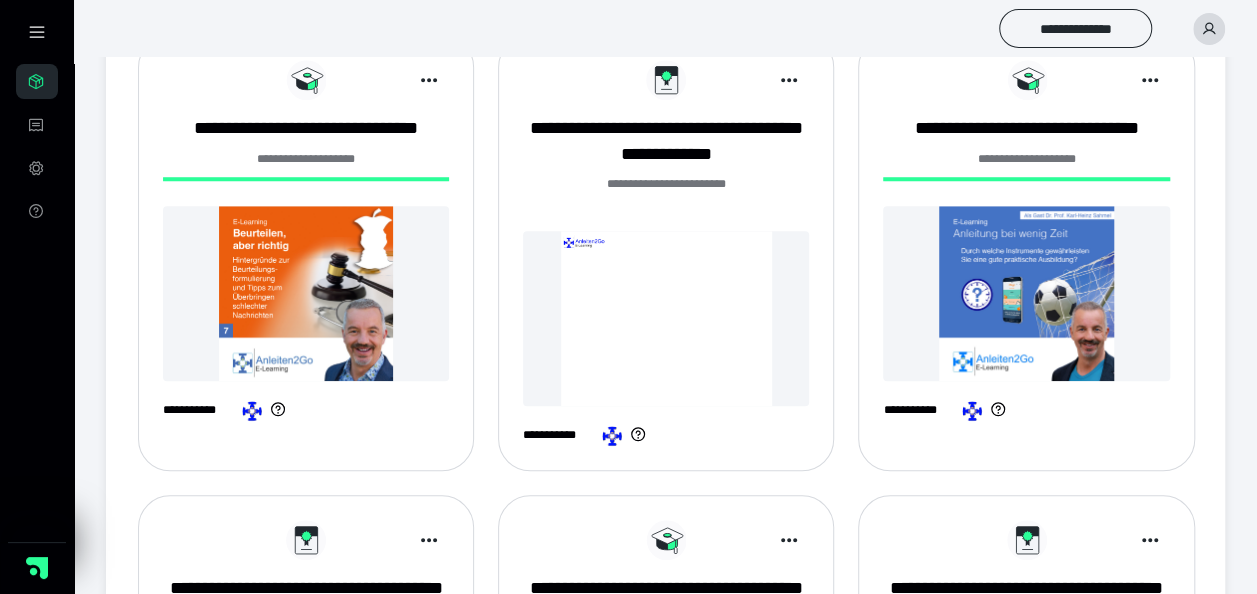 click at bounding box center (666, 318) 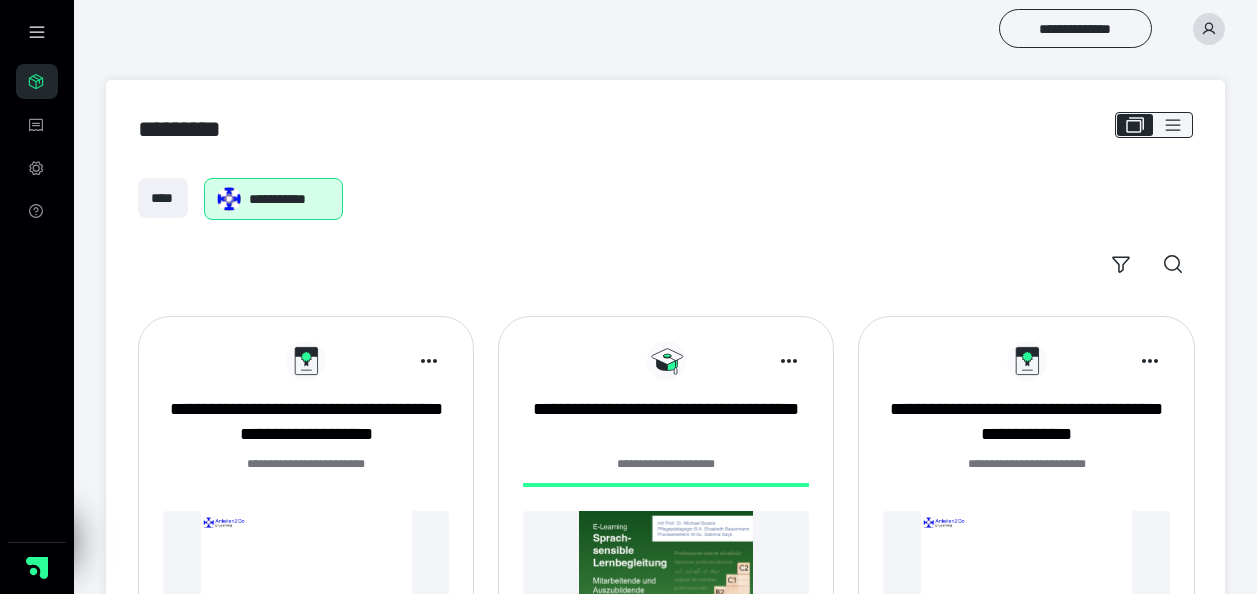 scroll, scrollTop: 40, scrollLeft: 0, axis: vertical 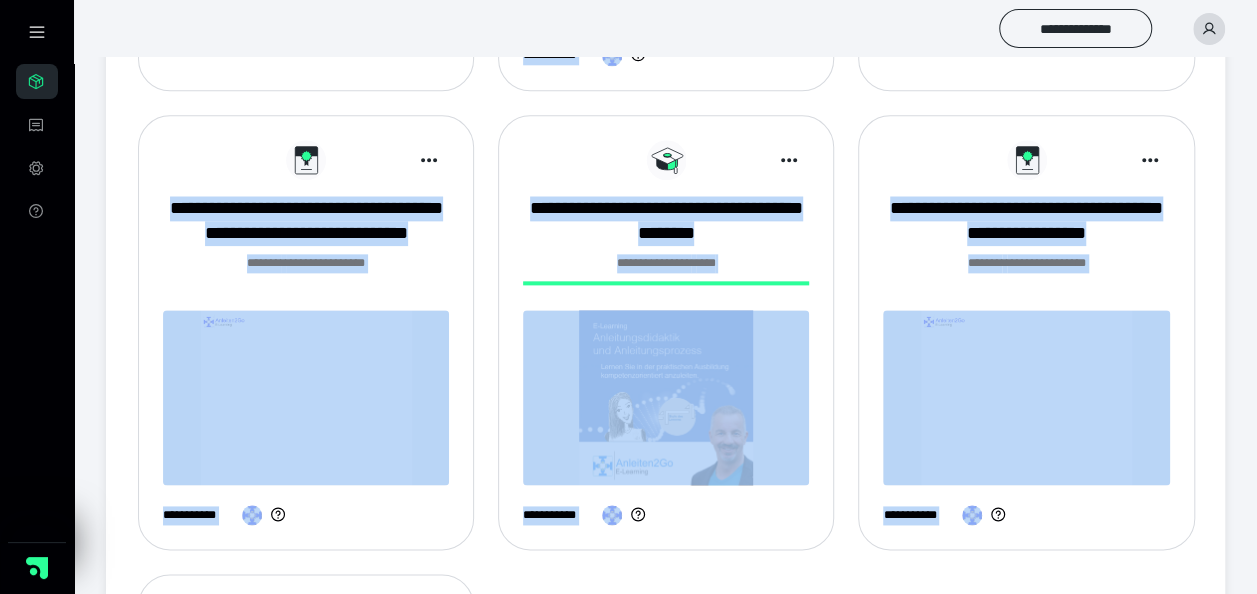 click on "**********" at bounding box center (306, 263) 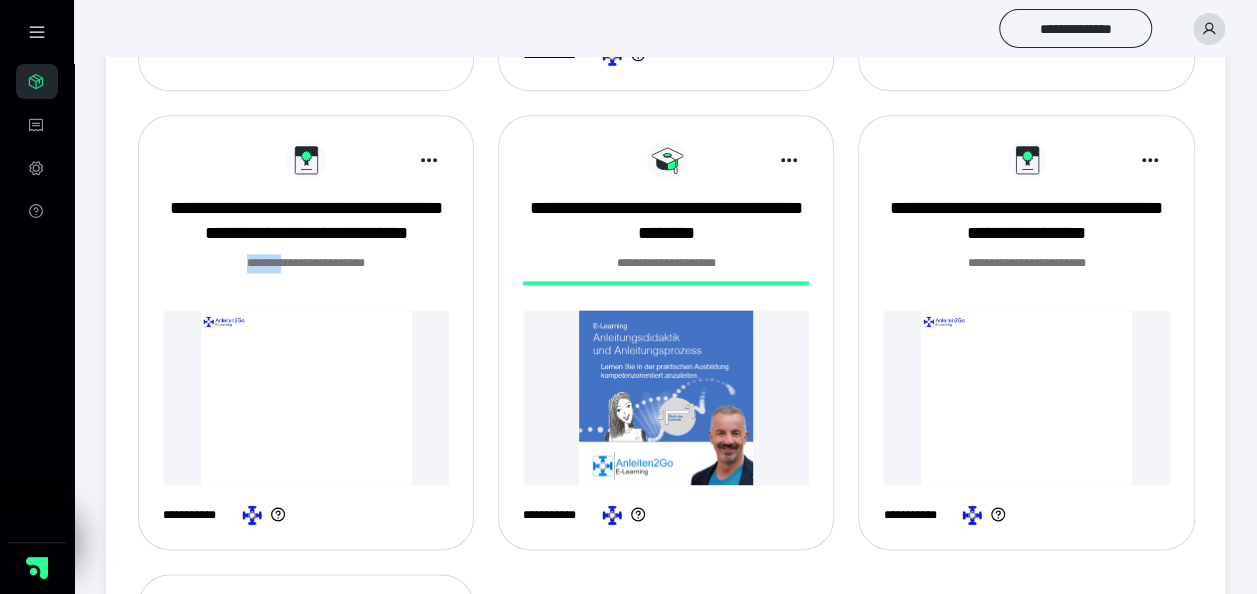click on "**********" at bounding box center [306, 263] 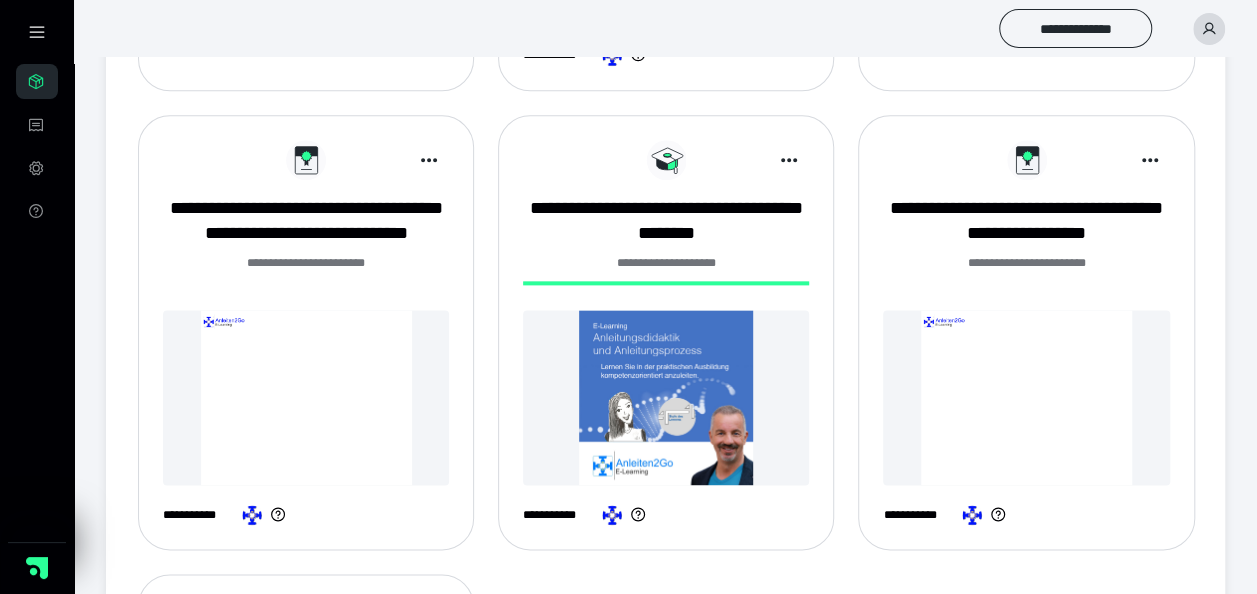 scroll, scrollTop: 1120, scrollLeft: 0, axis: vertical 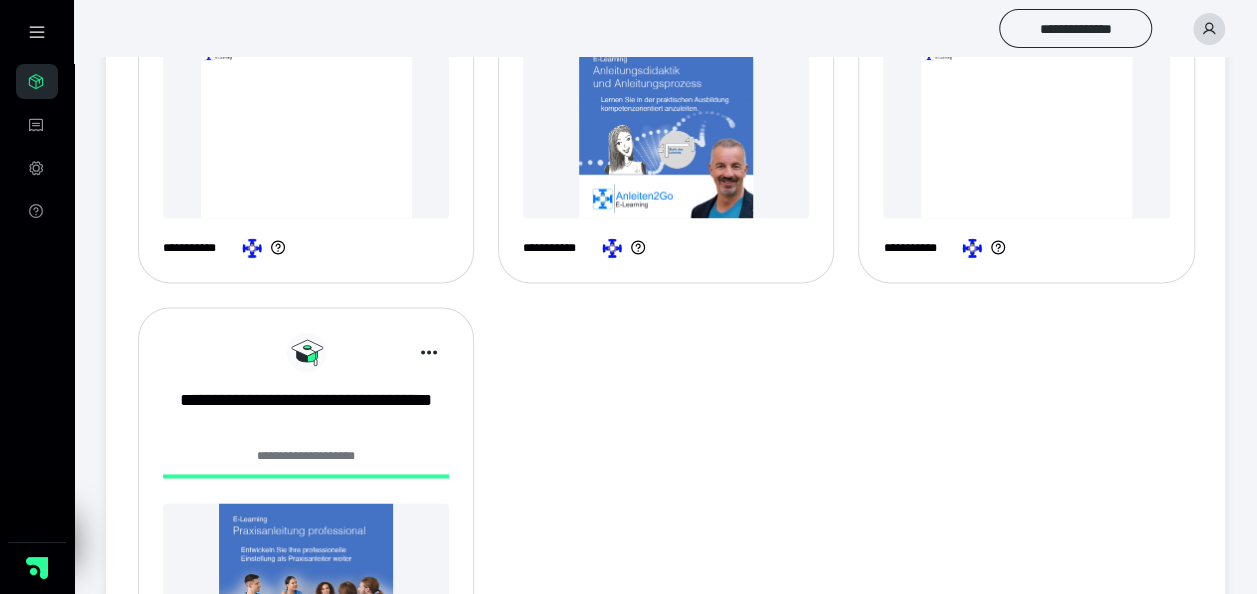 click at bounding box center [1026, 130] 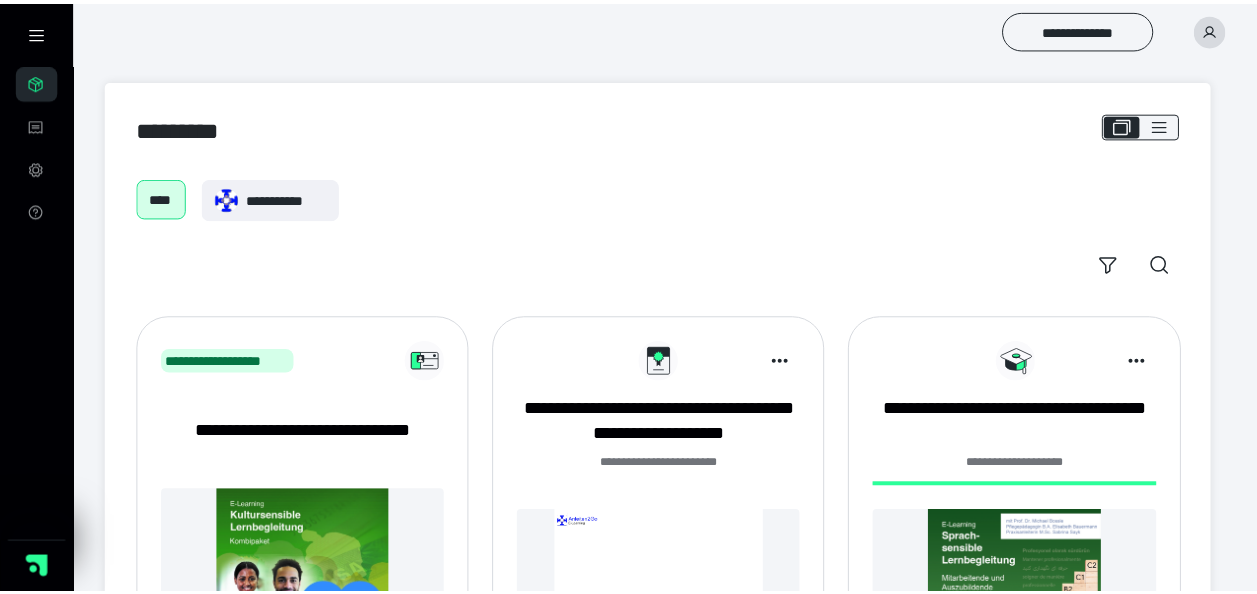 scroll, scrollTop: 0, scrollLeft: 0, axis: both 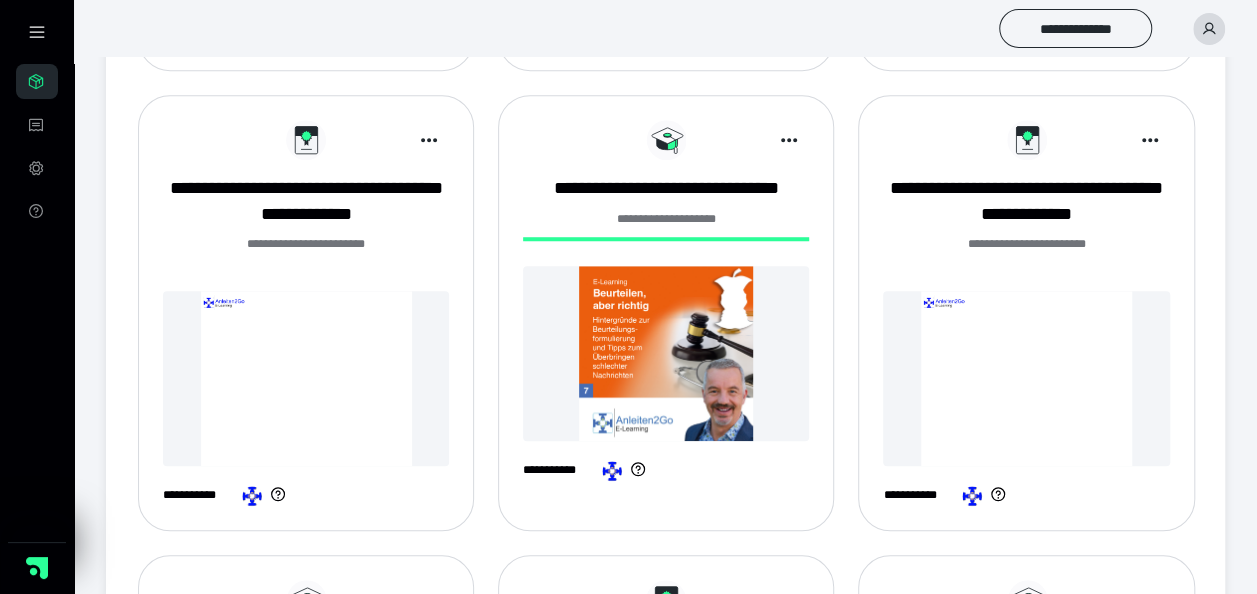 drag, startPoint x: 284, startPoint y: 434, endPoint x: 200, endPoint y: 380, distance: 99.8599 